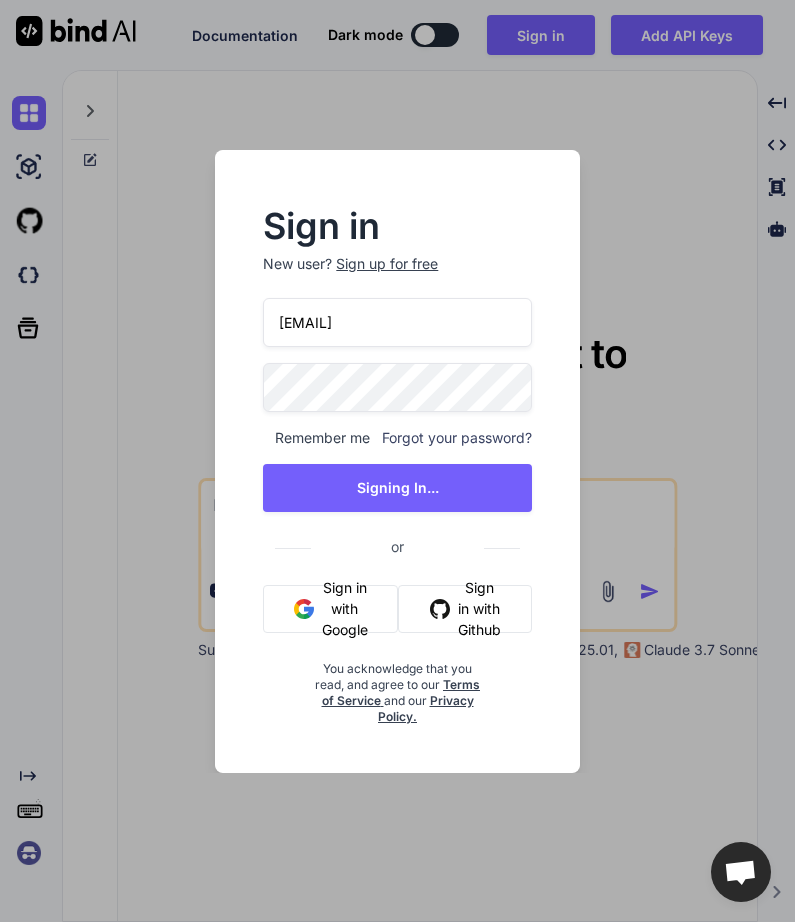 scroll, scrollTop: 0, scrollLeft: 0, axis: both 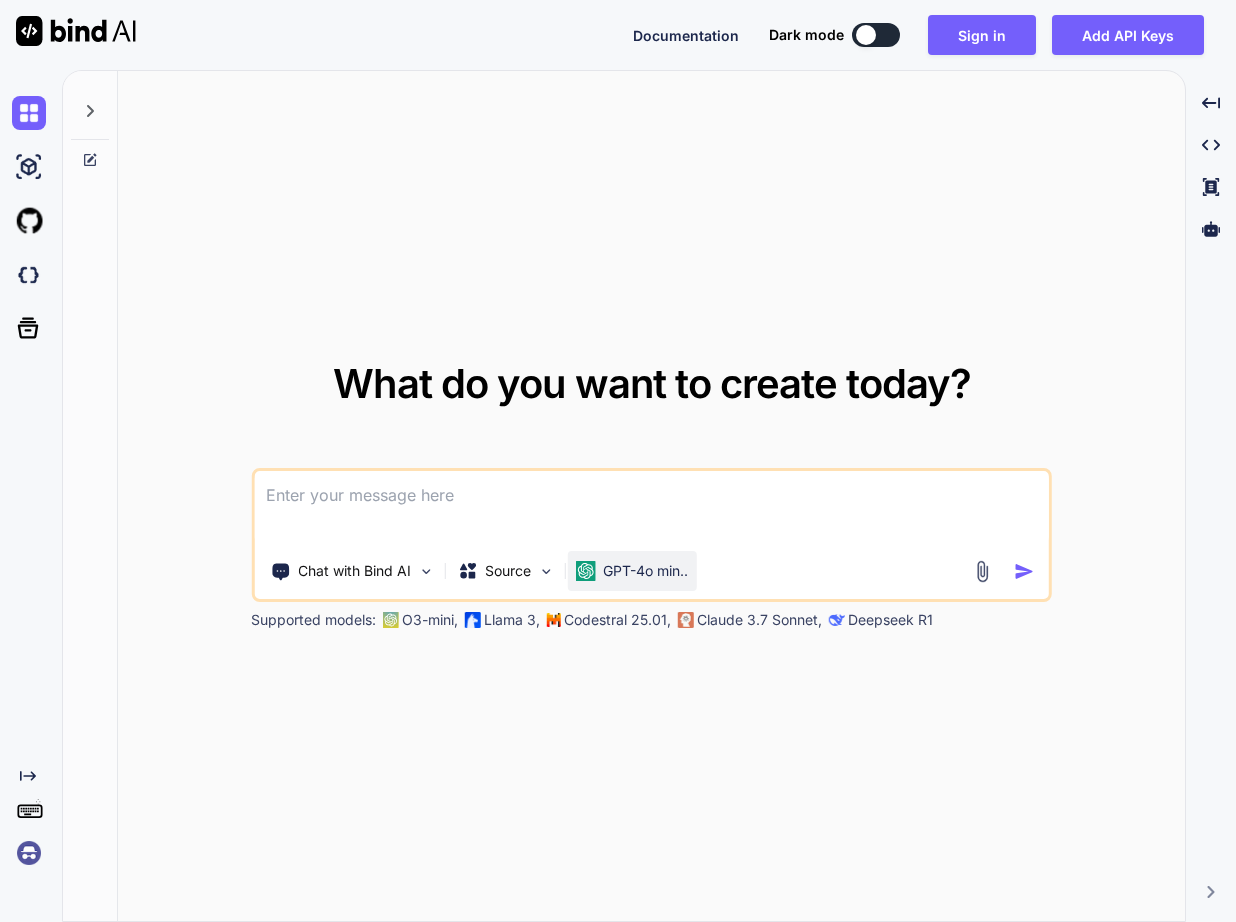click on "GPT-4o min.." at bounding box center (631, 571) 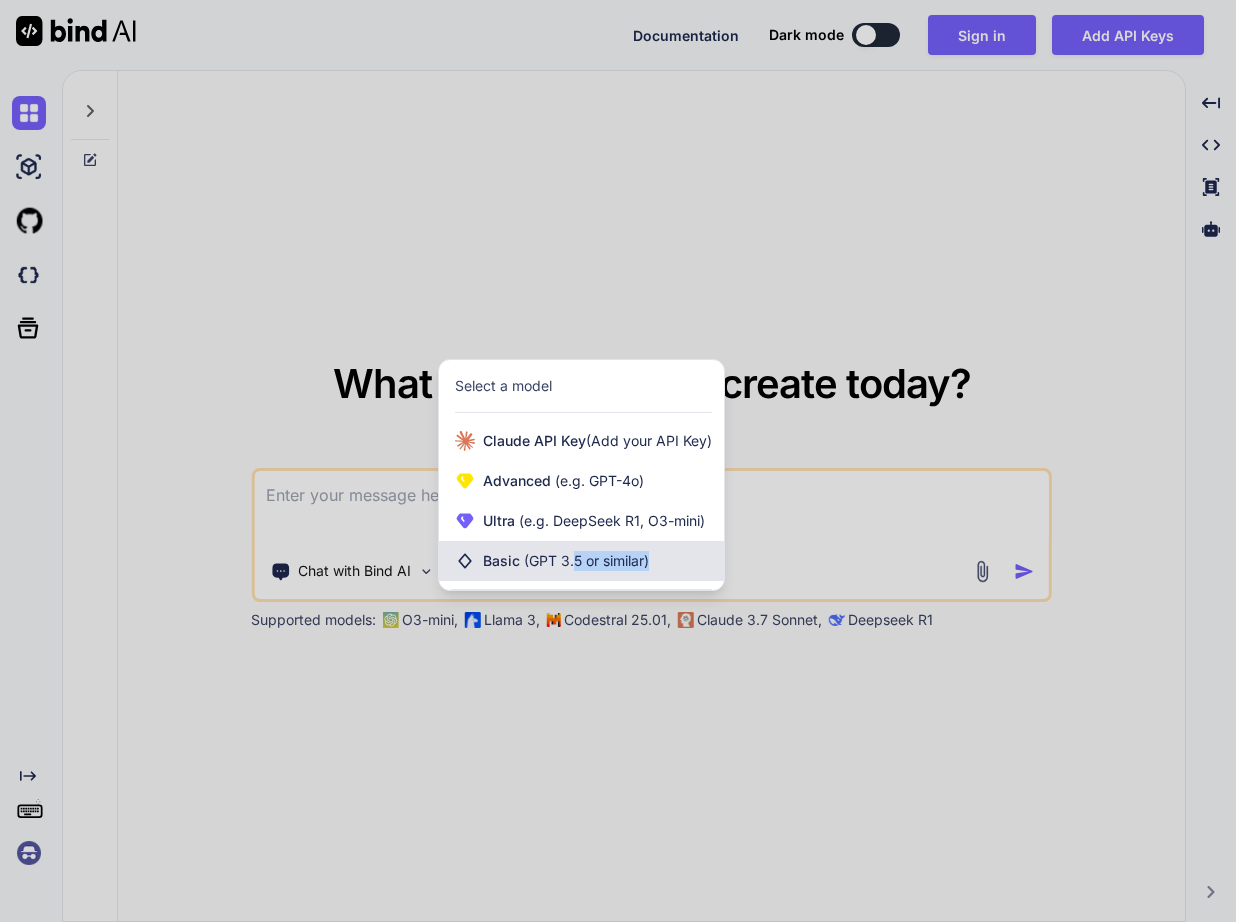 click on "Basic        (GPT 3.5 or similar)" at bounding box center (581, 561) 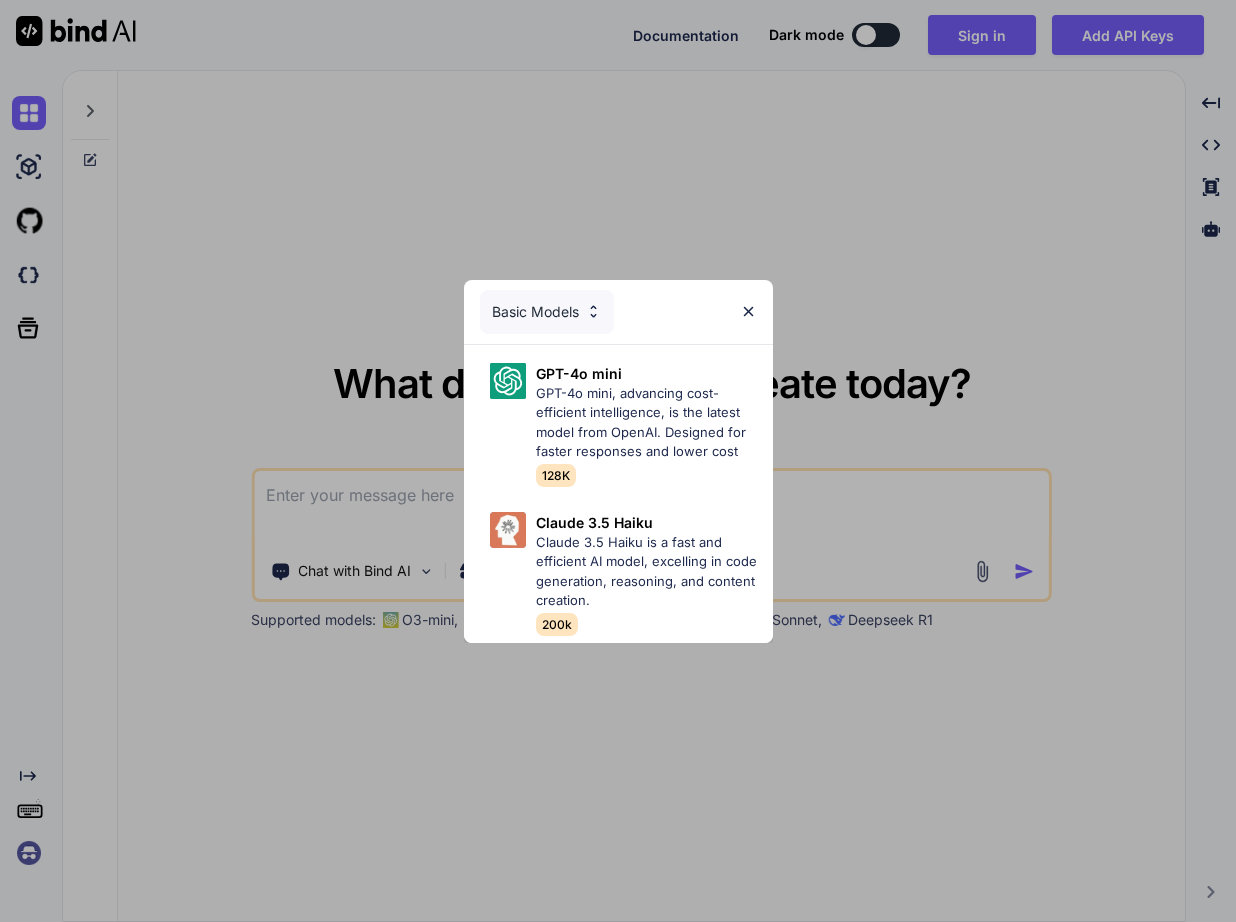 click on "Basic Models" at bounding box center (618, 312) 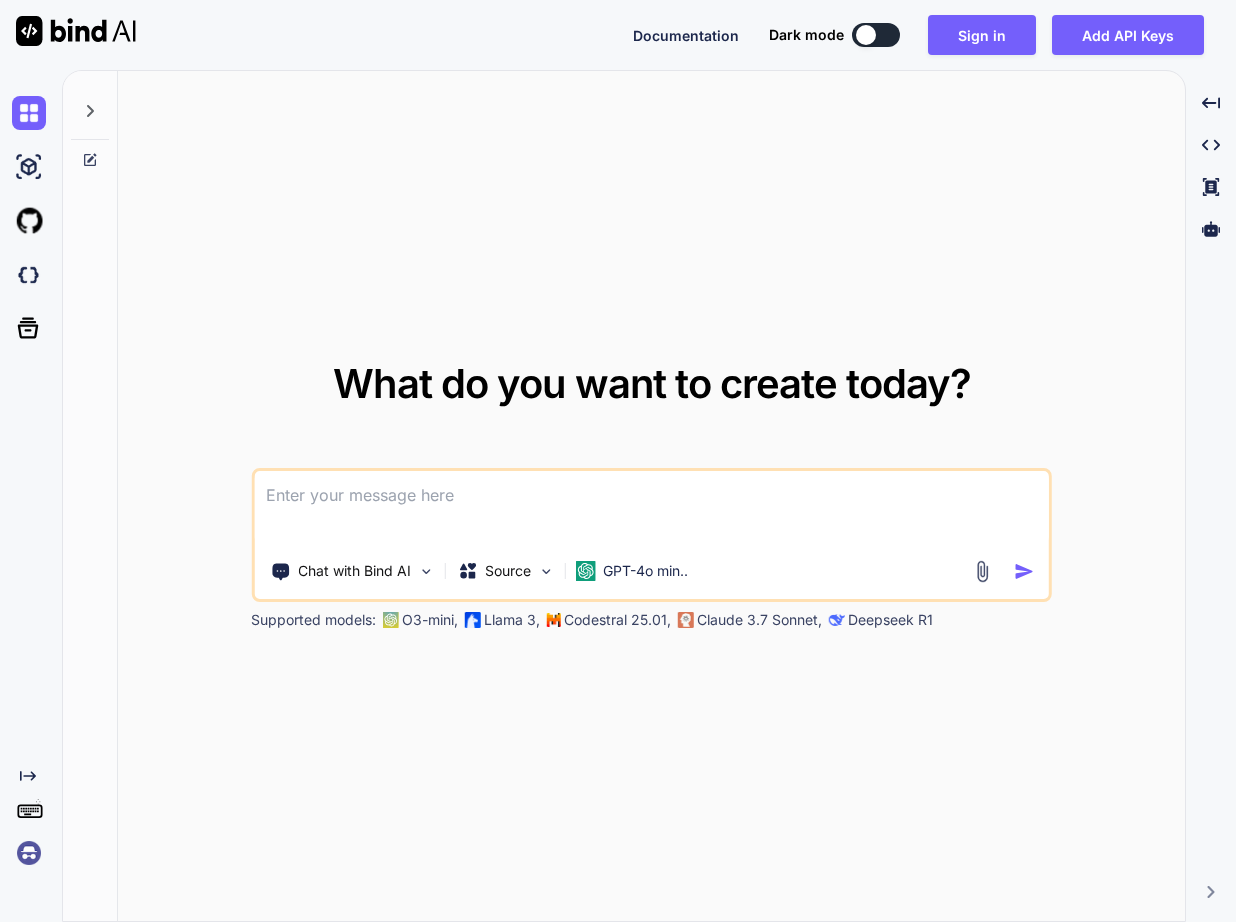 click at bounding box center [29, 853] 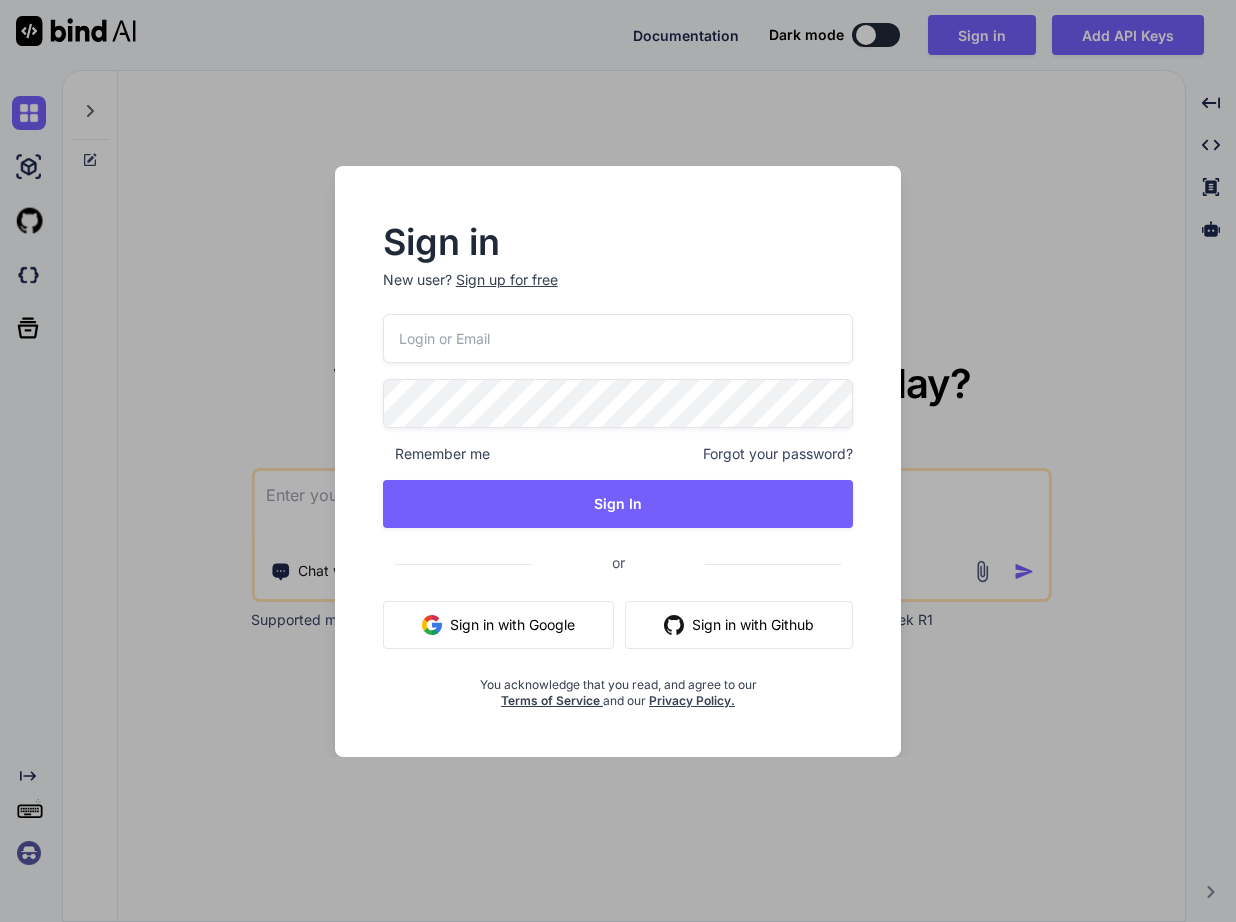 drag, startPoint x: 428, startPoint y: 366, endPoint x: 431, endPoint y: 344, distance: 22.203604 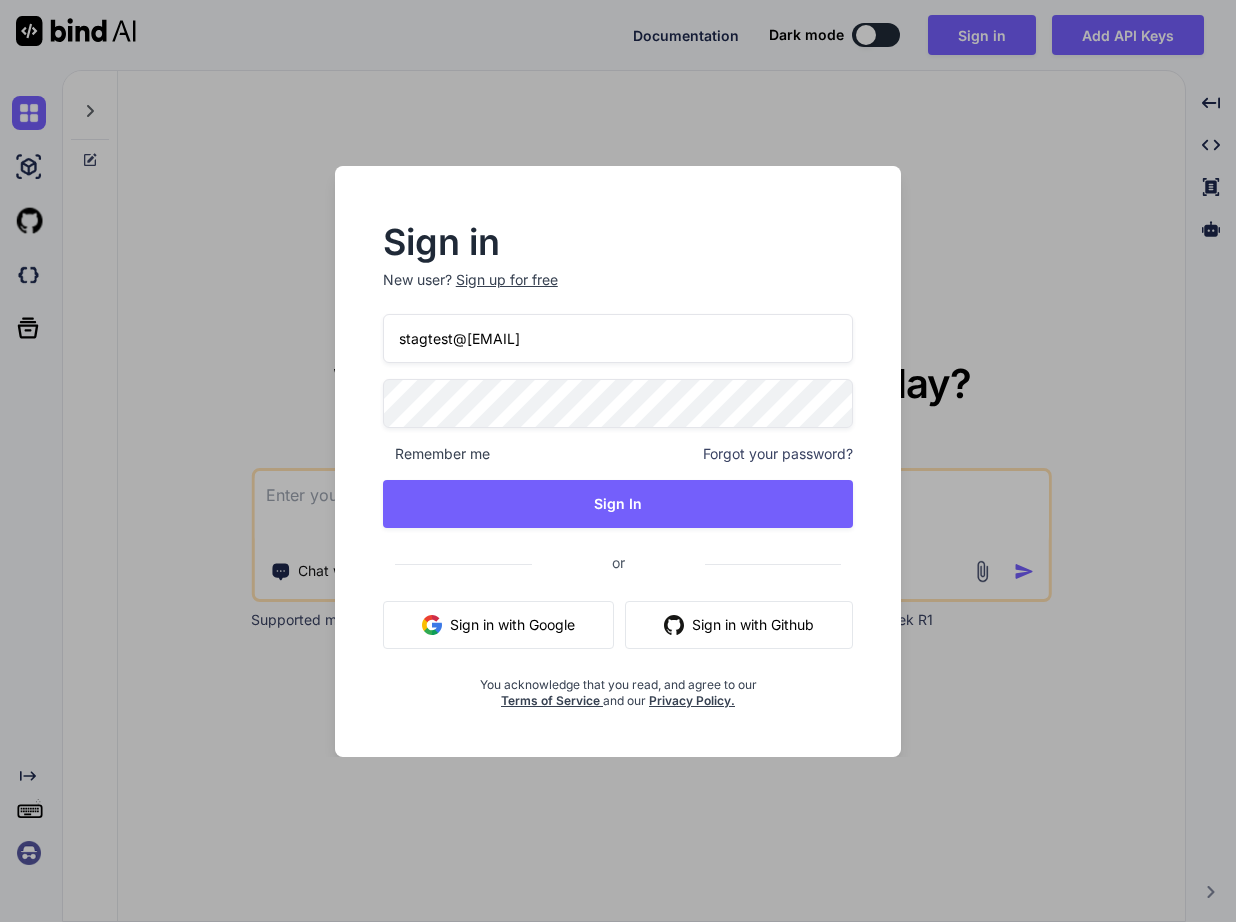 type on "stagtest@yopmail.com" 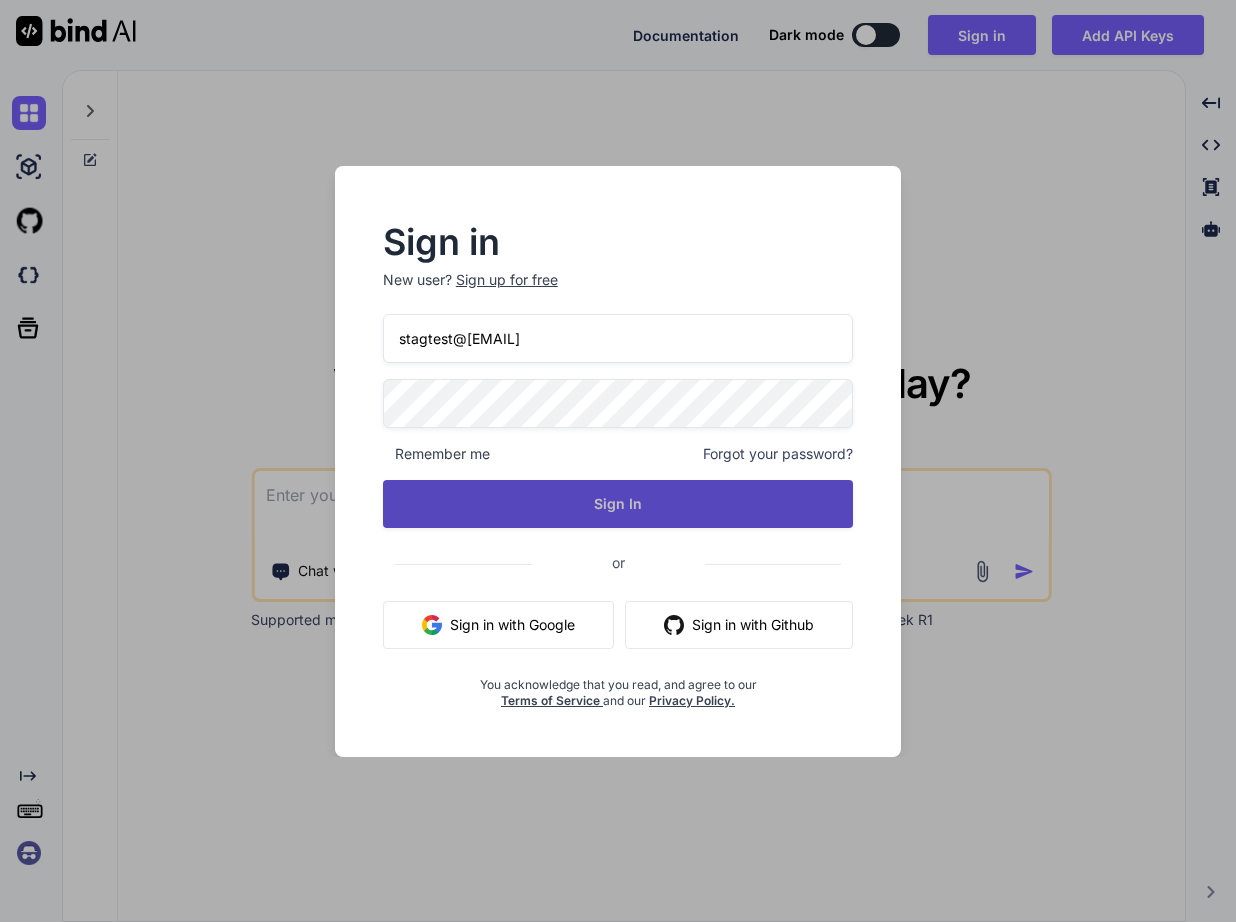 click on "Sign In" at bounding box center [618, 504] 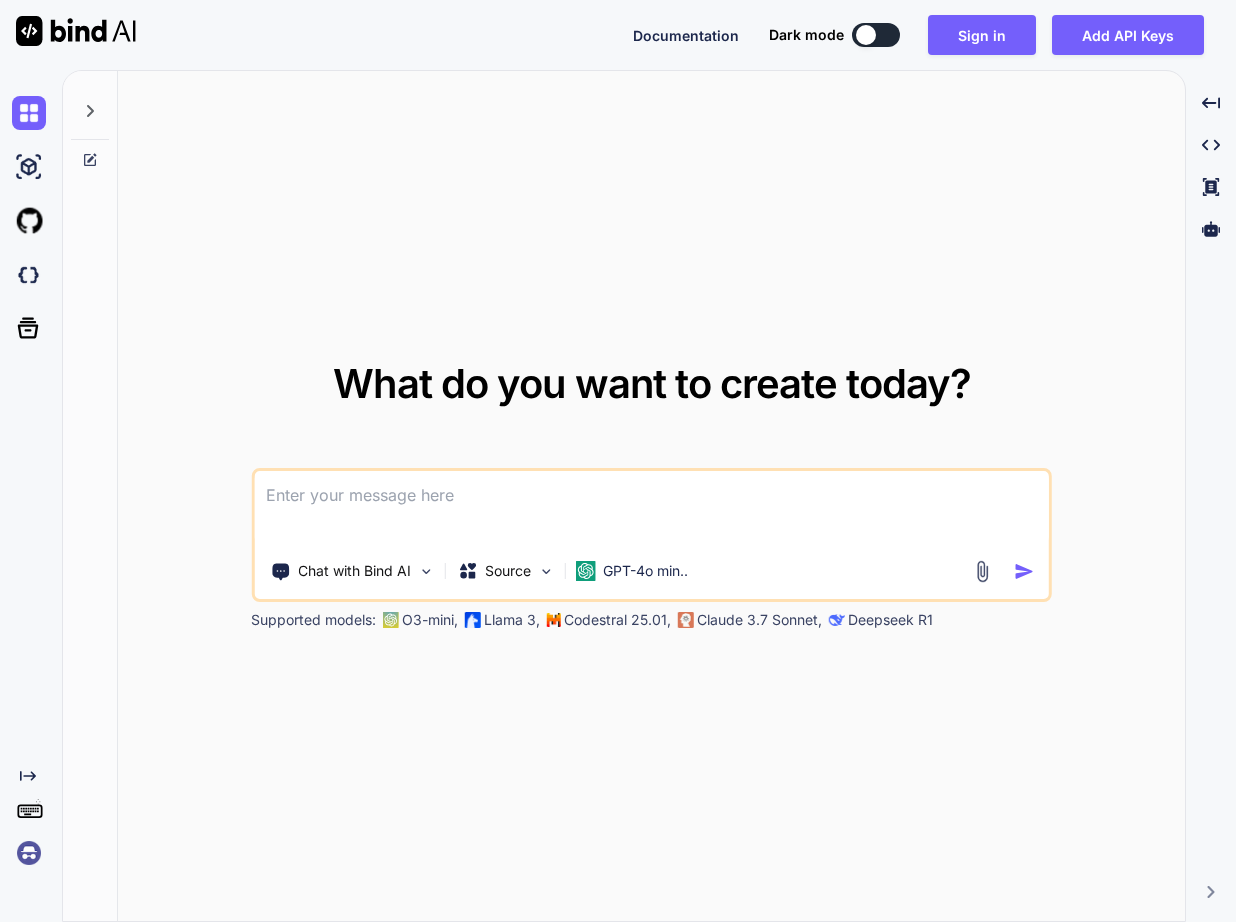 click at bounding box center (29, 853) 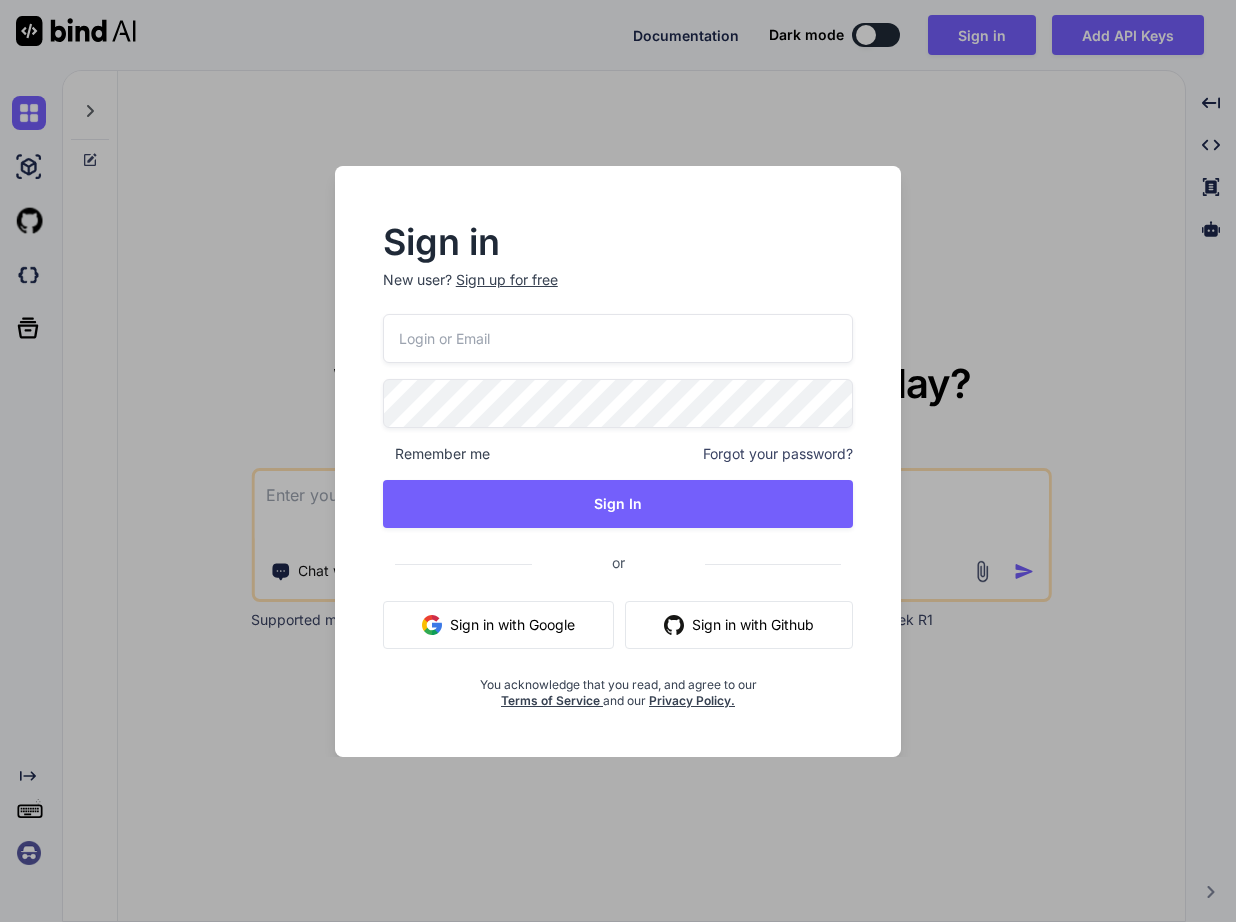 click at bounding box center (618, 338) 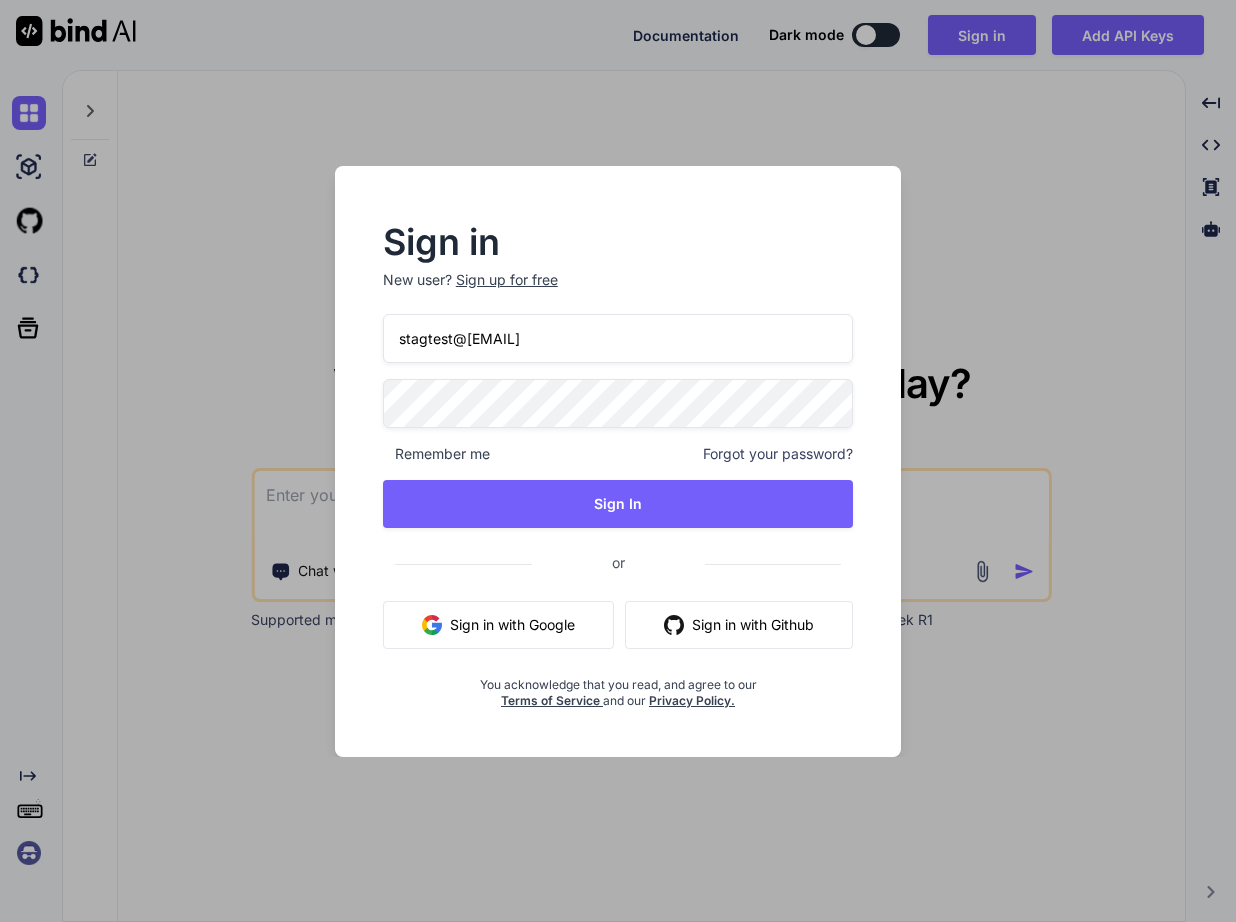 type on "stagtest@yopmail.com" 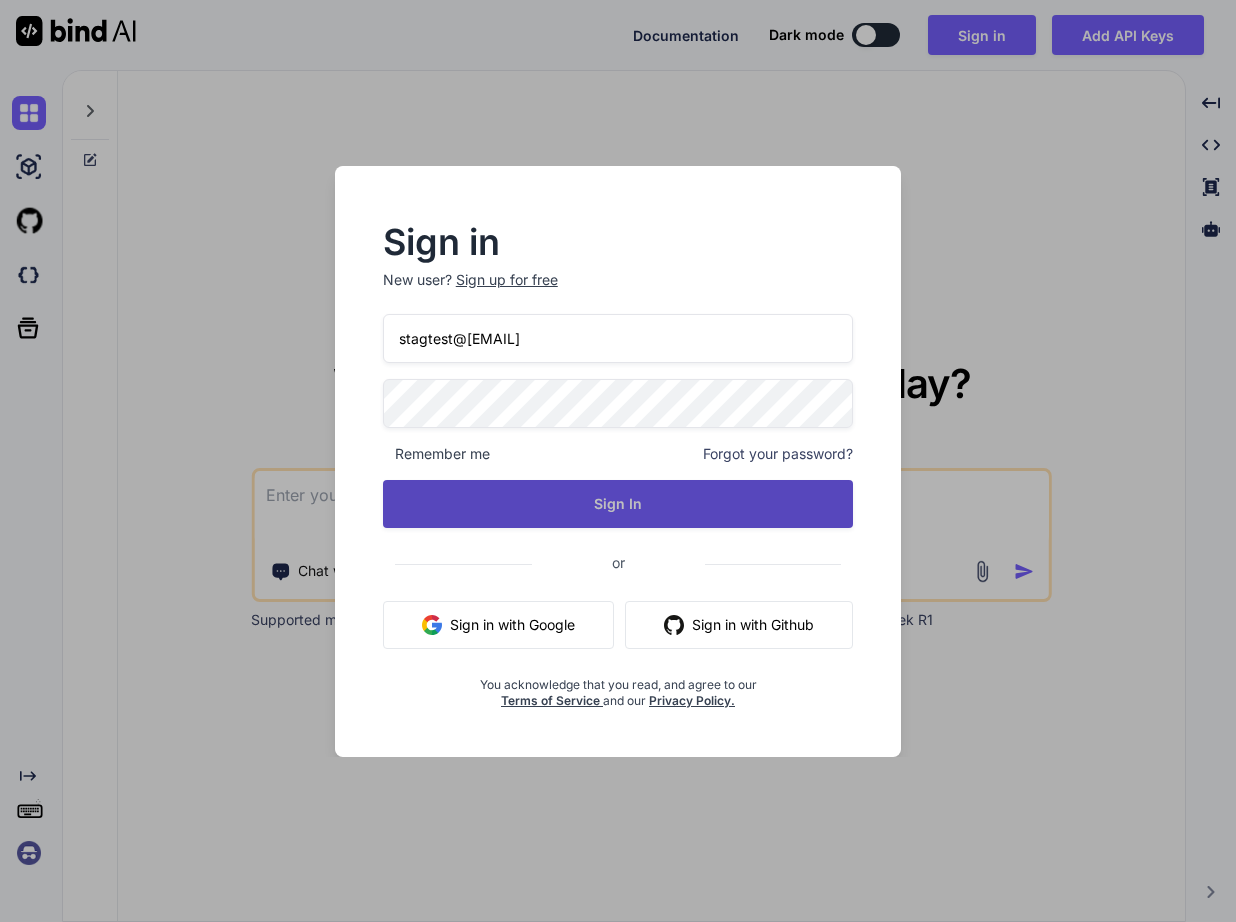 click on "Sign In" at bounding box center [618, 504] 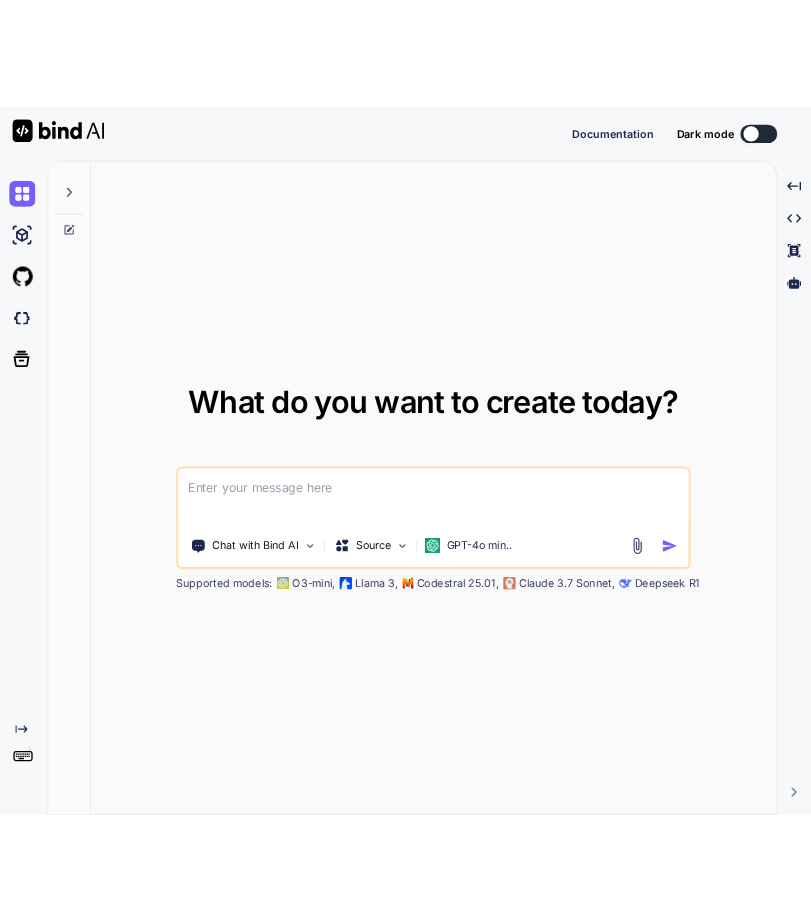 scroll, scrollTop: 0, scrollLeft: 0, axis: both 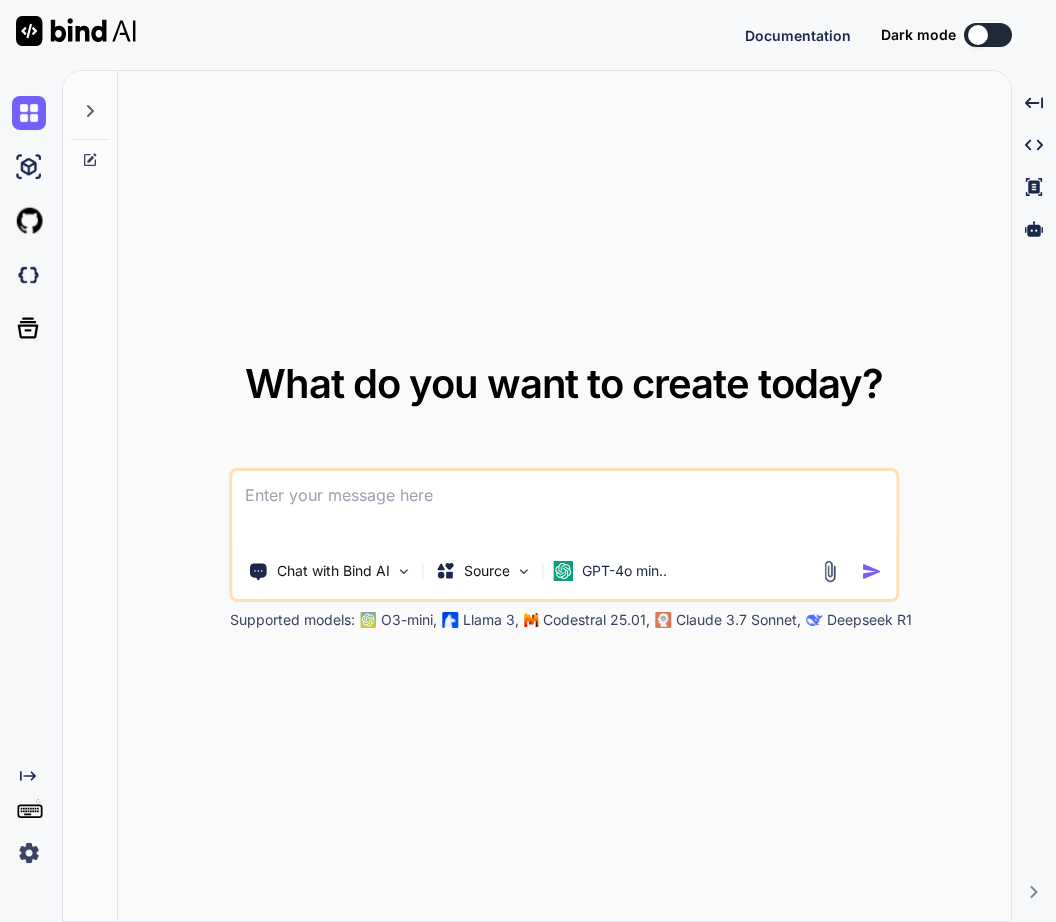 type on "x" 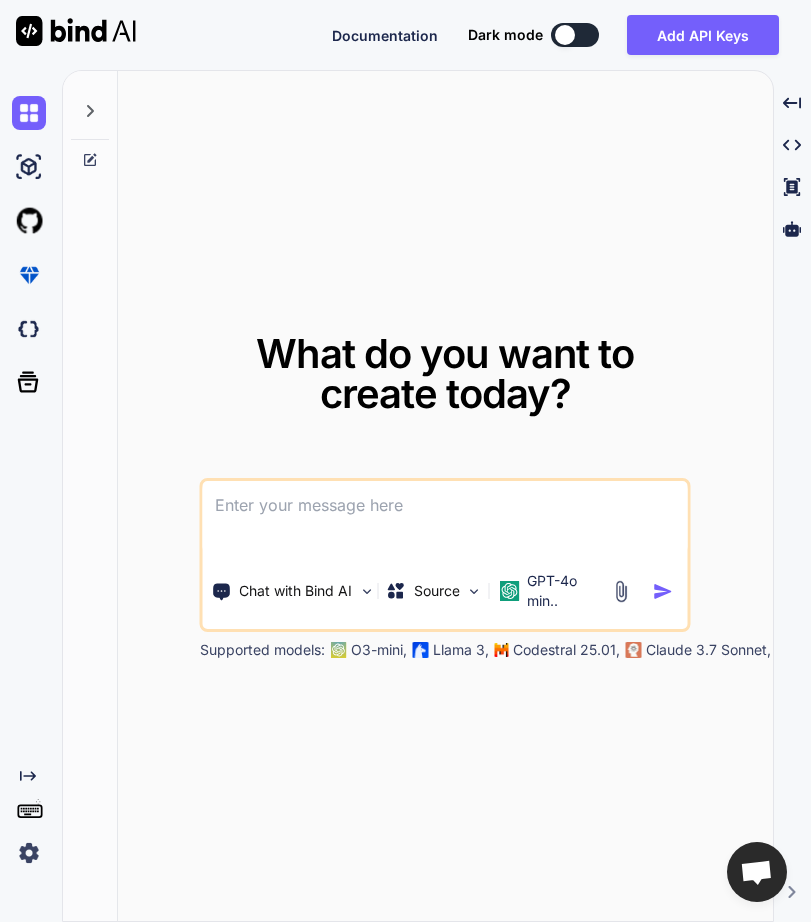 click at bounding box center (445, 518) 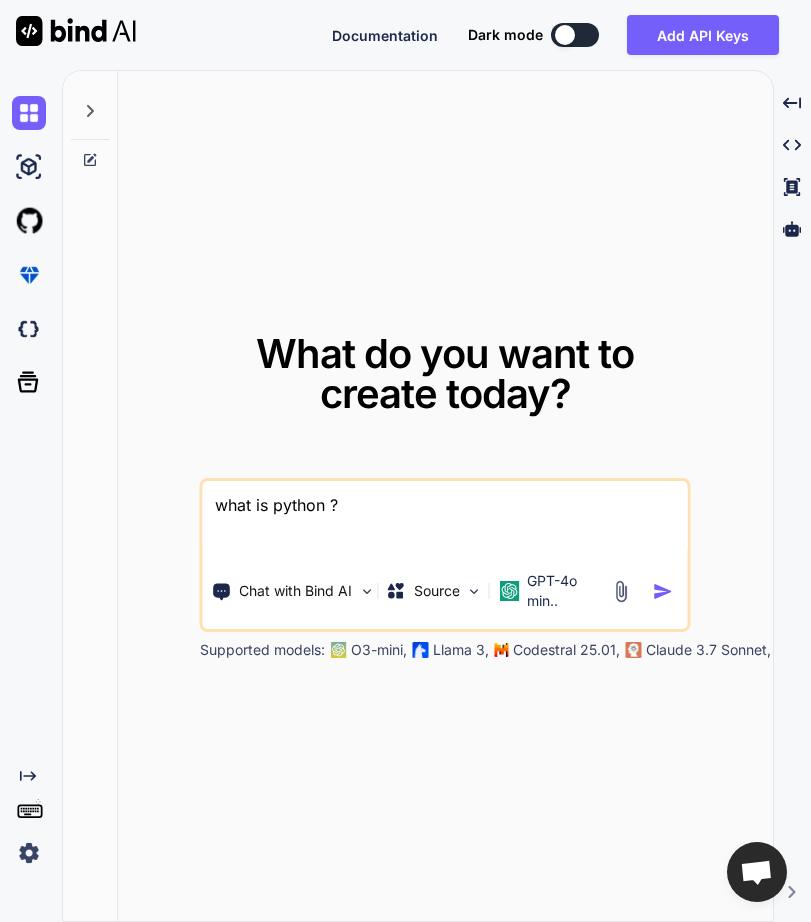 type on "what is python ?" 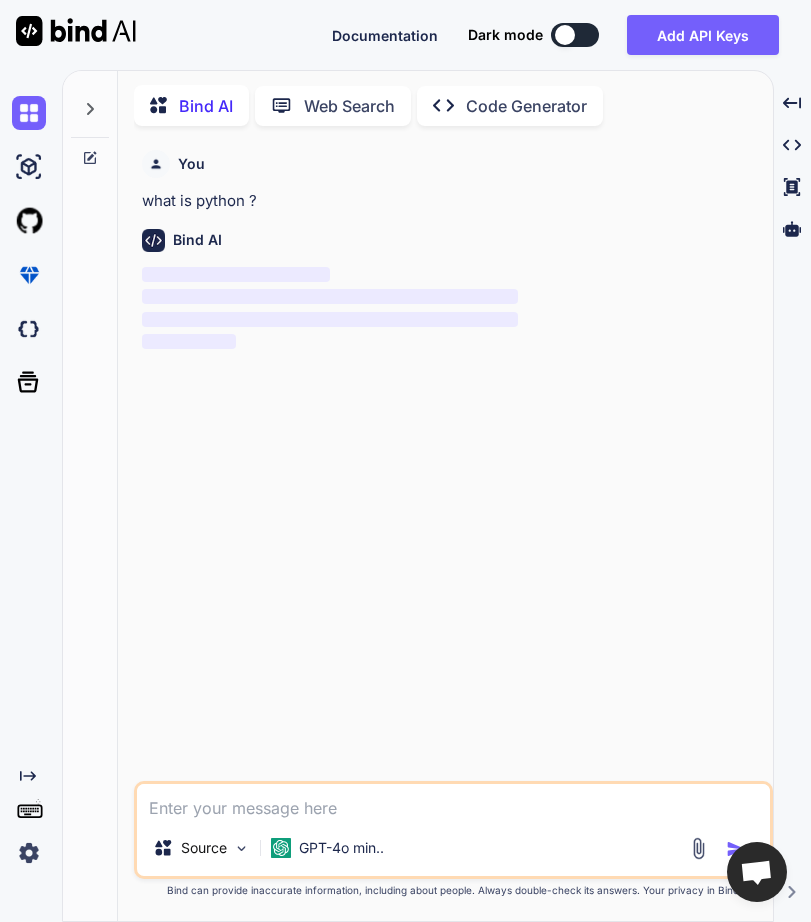scroll, scrollTop: 3, scrollLeft: 0, axis: vertical 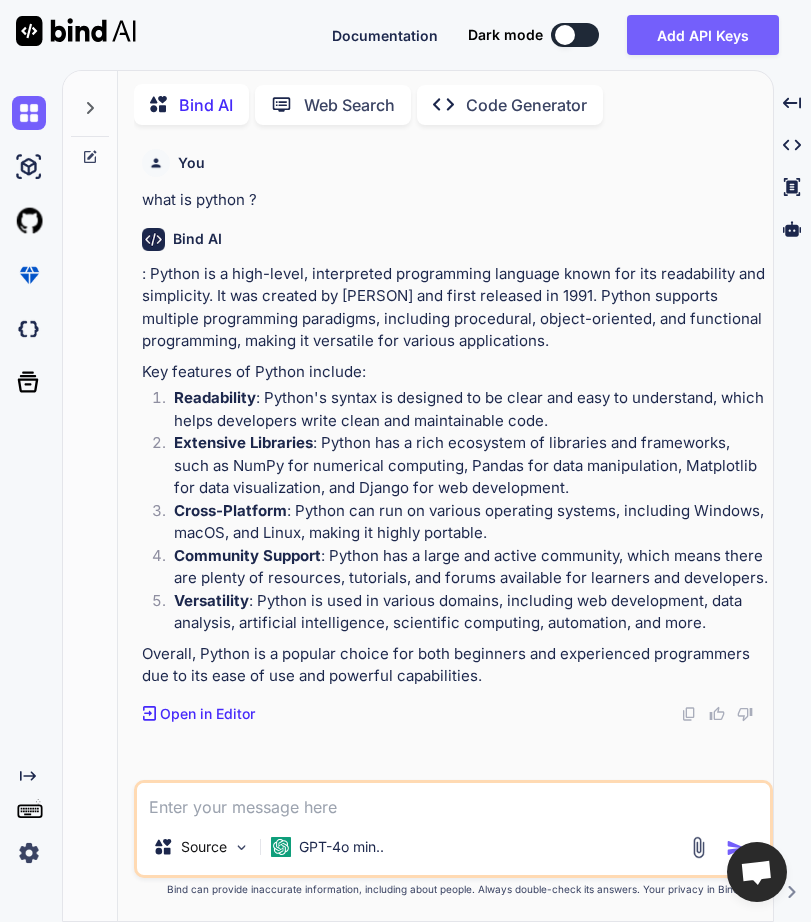 click on "Source   GPT-4o min.." at bounding box center [453, 829] 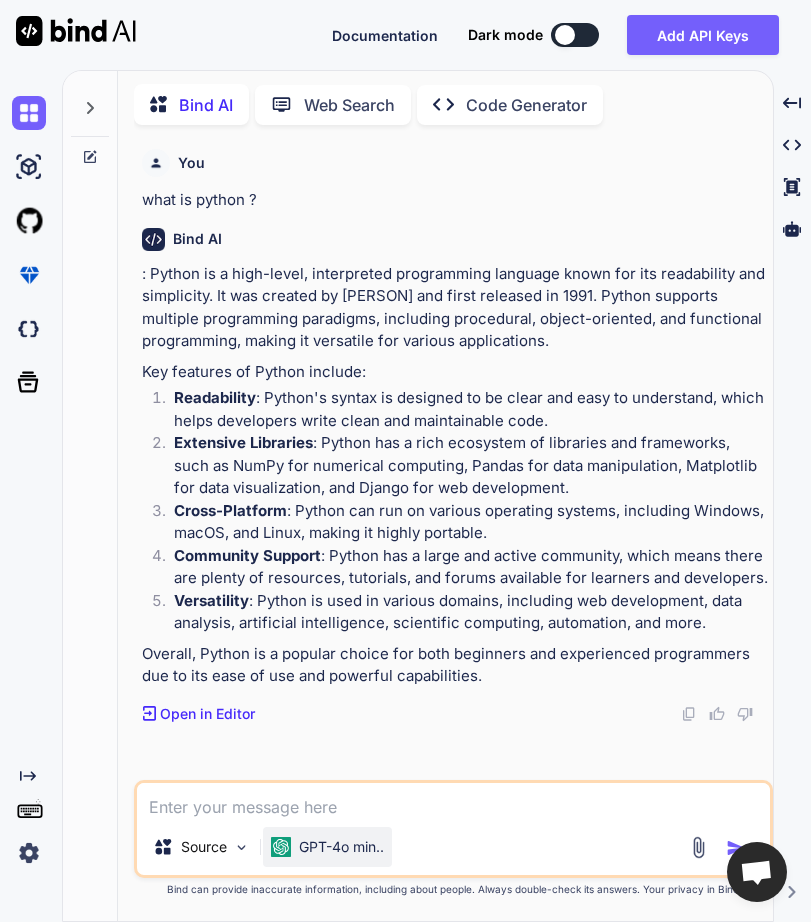 click on "GPT-4o min.." at bounding box center (341, 847) 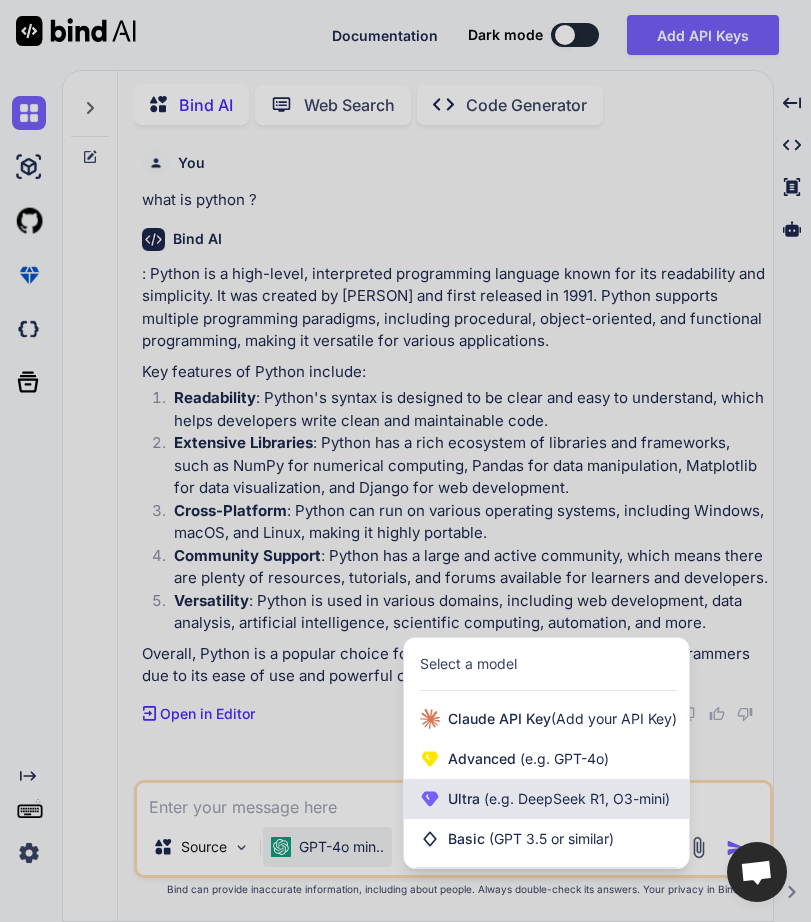 click on "(e.g. DeepSeek R1, O3-mini)" at bounding box center [575, 798] 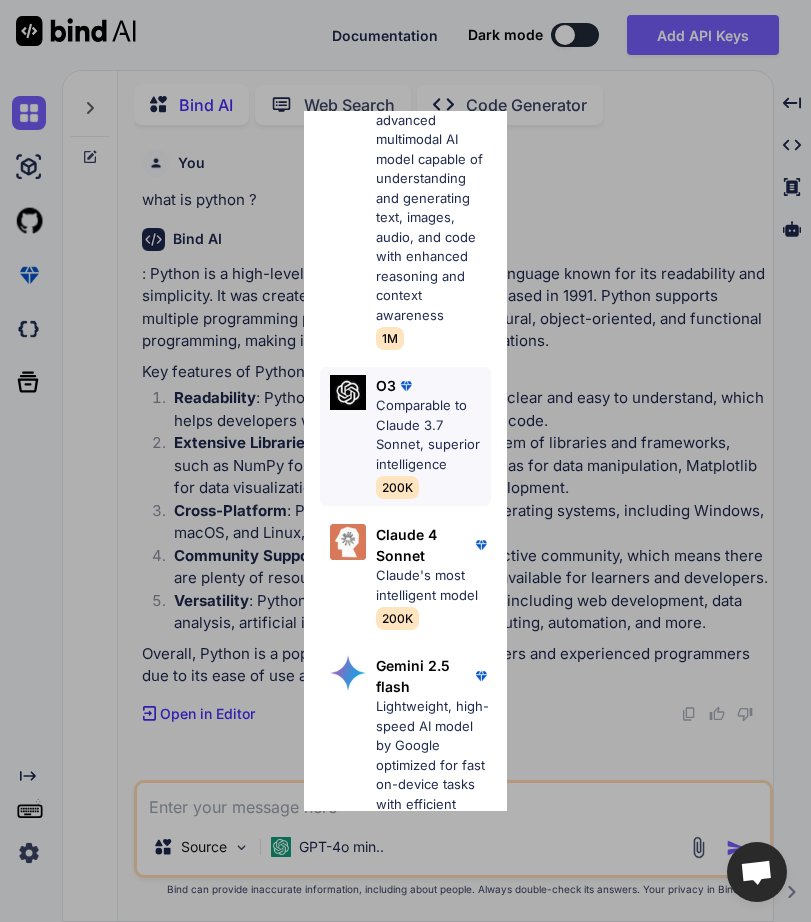 scroll, scrollTop: 240, scrollLeft: 0, axis: vertical 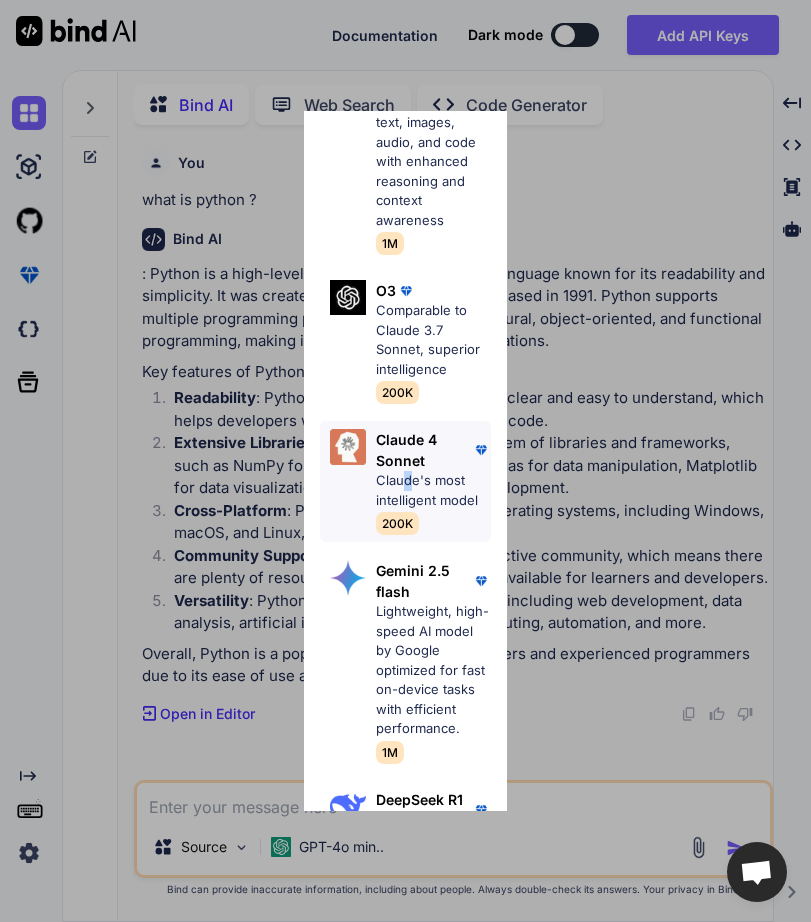 click on "Claude's most intelligent model" at bounding box center (433, 490) 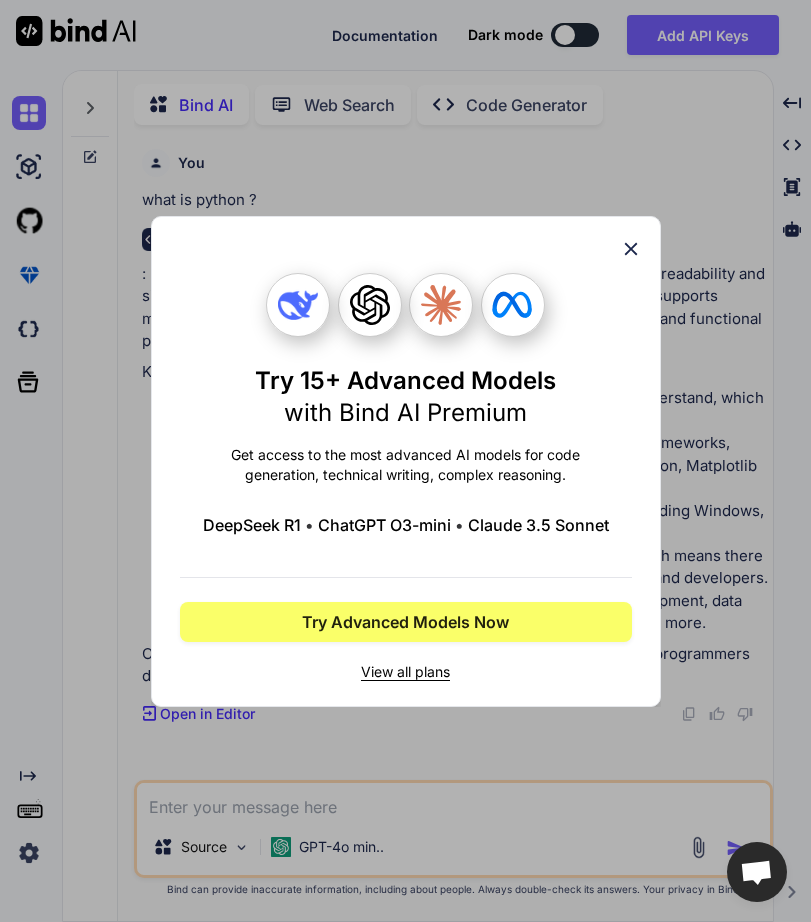 scroll, scrollTop: 0, scrollLeft: 0, axis: both 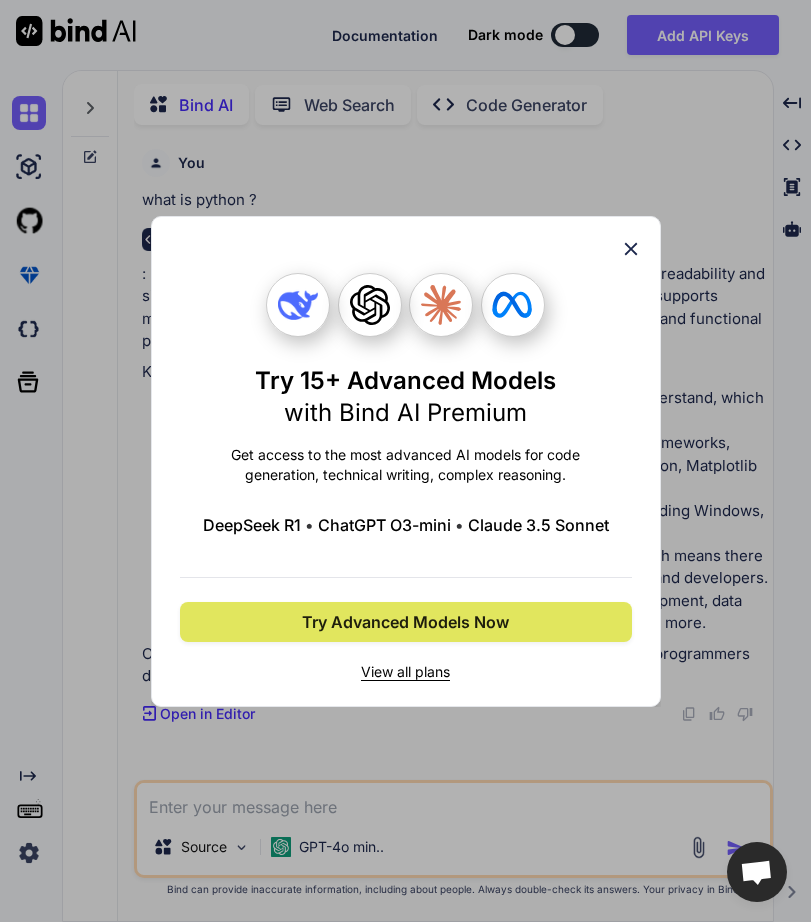 click on "Try Advanced Models Now" at bounding box center (405, 622) 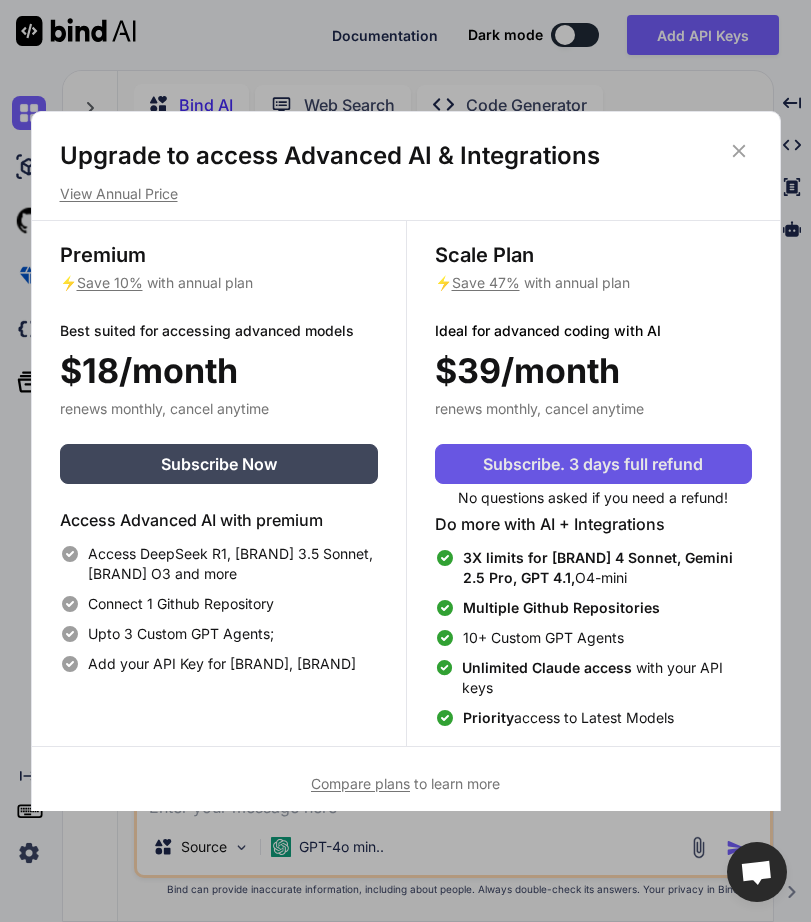 click on "Subscribe. 3 days full refund" at bounding box center (593, 464) 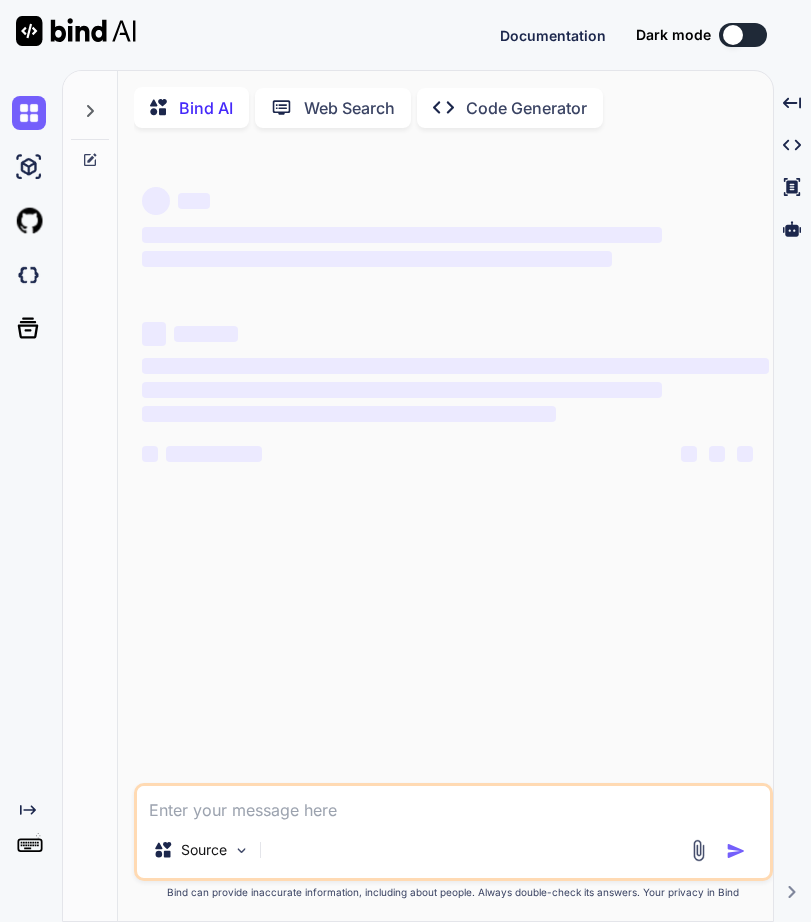 scroll, scrollTop: 0, scrollLeft: 0, axis: both 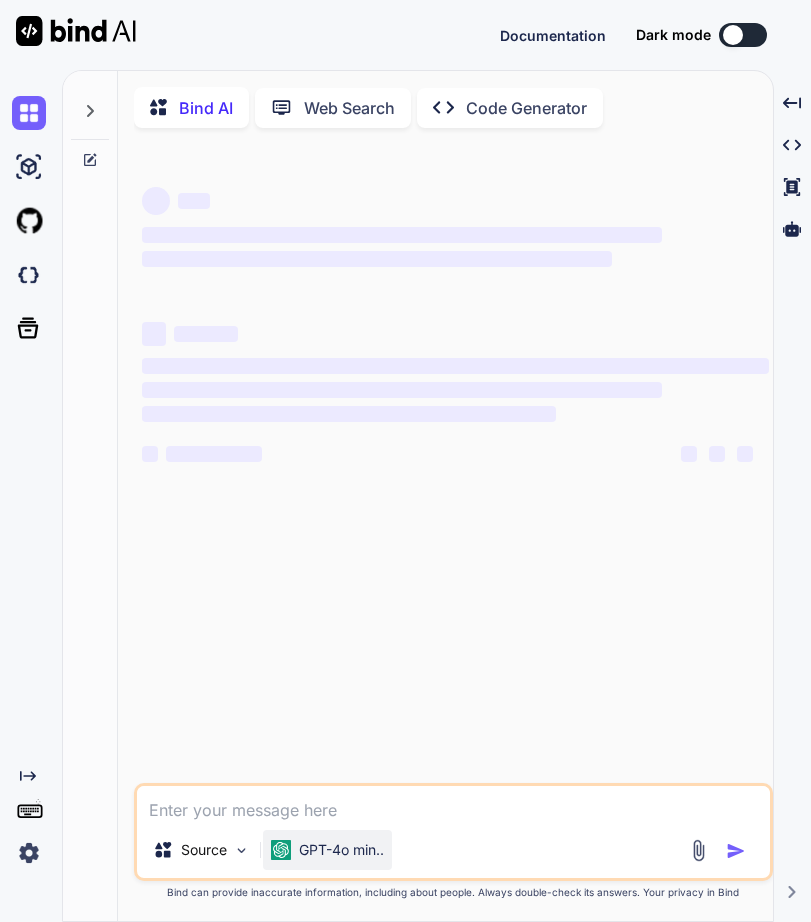 click on "GPT-4o min.." at bounding box center [341, 850] 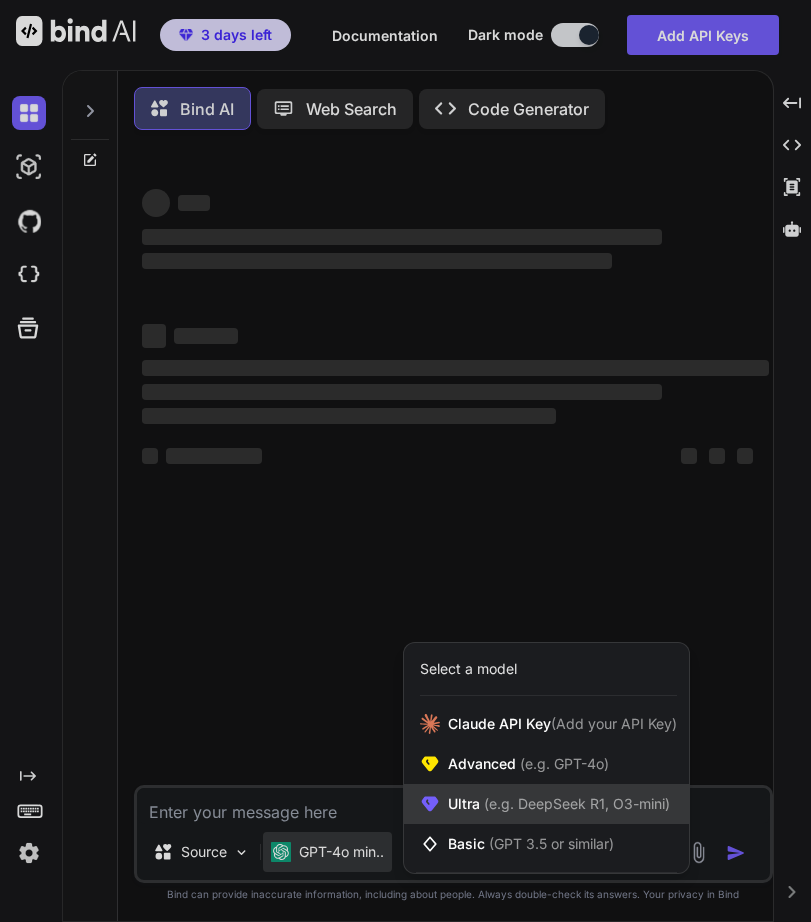 click on "(e.g. DeepSeek R1, O3-mini)" at bounding box center [575, 803] 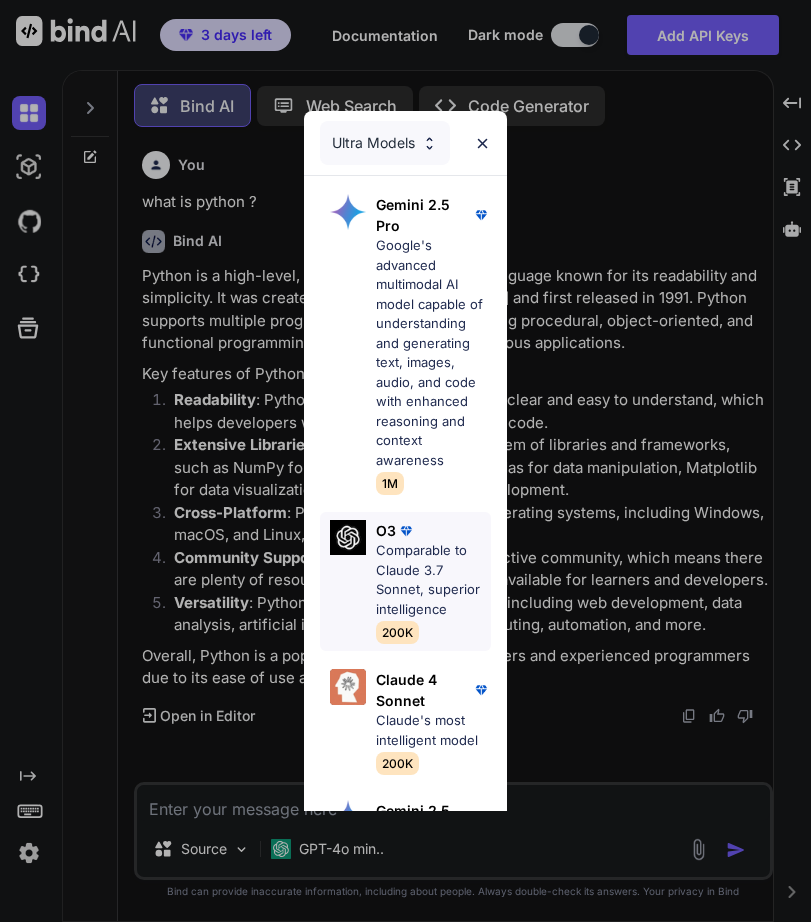 scroll, scrollTop: 5, scrollLeft: 0, axis: vertical 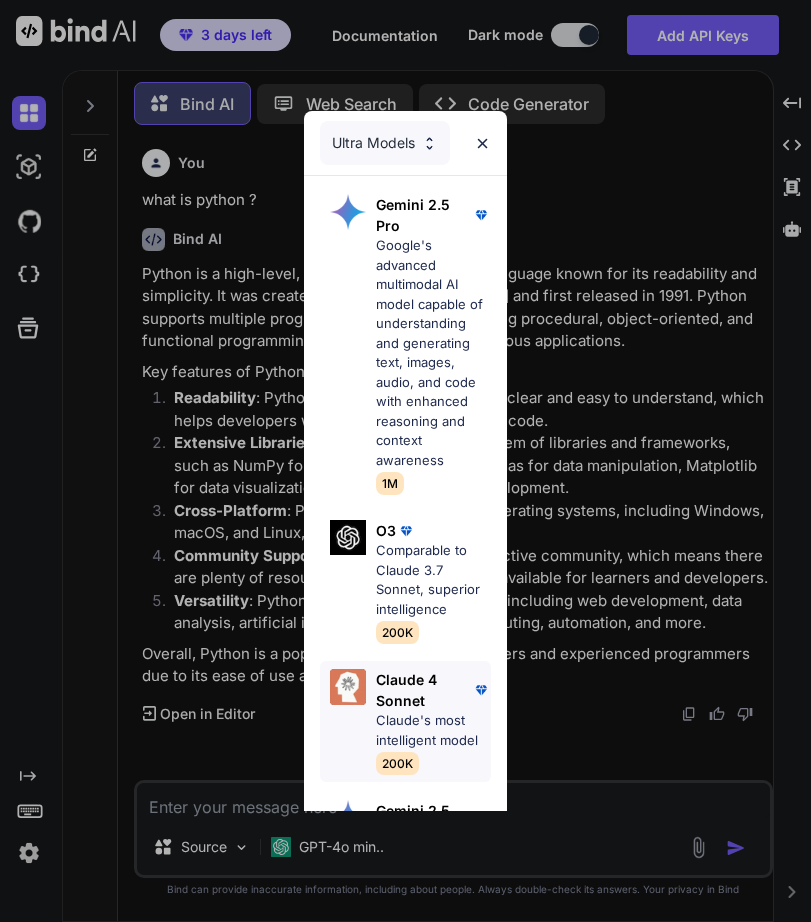 click on "Claude's most intelligent model" at bounding box center (433, 730) 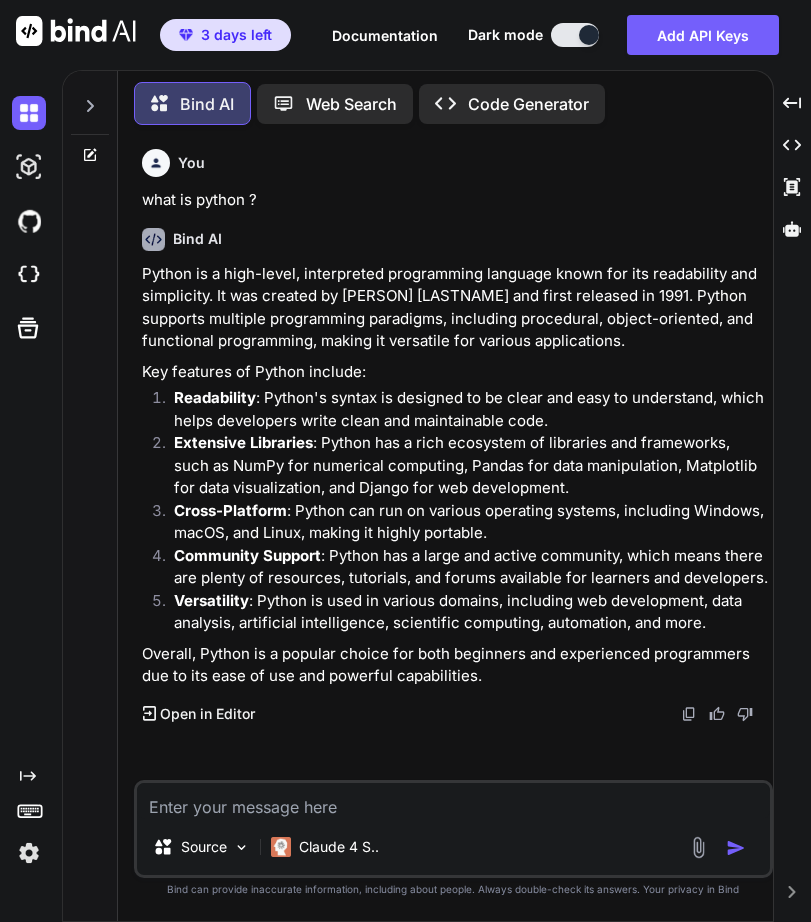 click at bounding box center [453, 801] 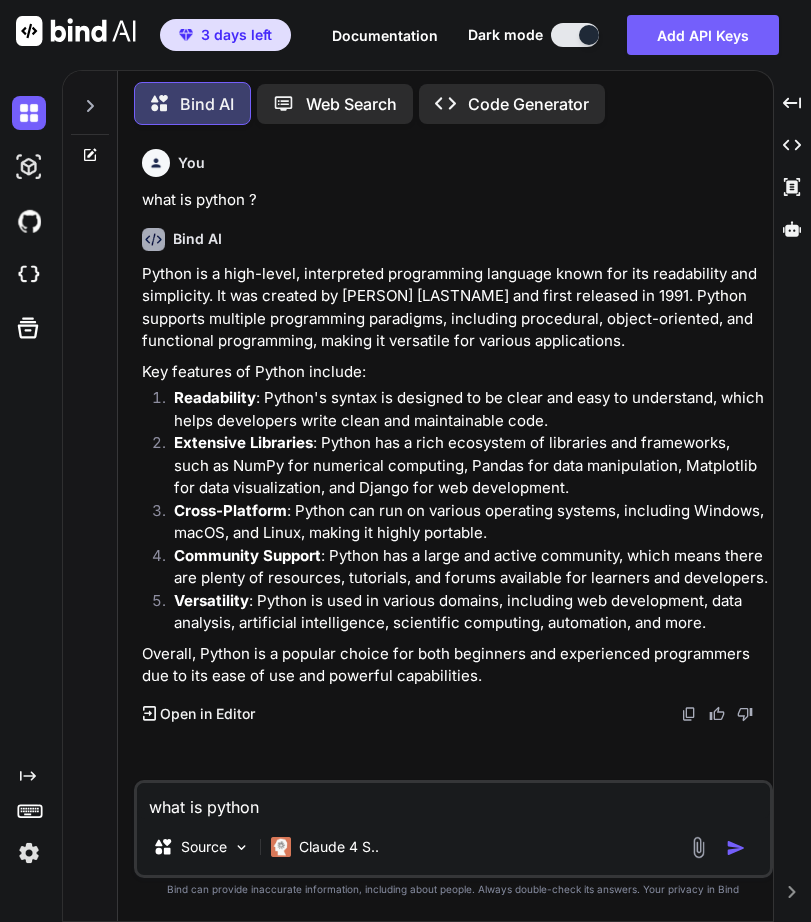 type on "what is python" 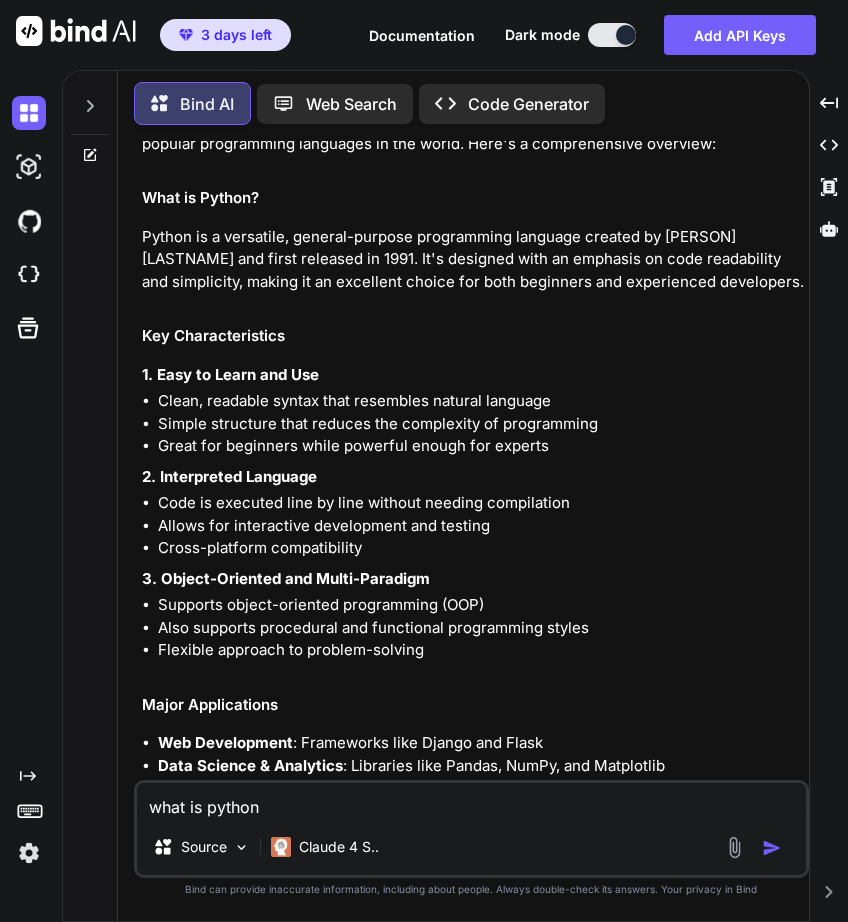 scroll, scrollTop: 1094, scrollLeft: 0, axis: vertical 